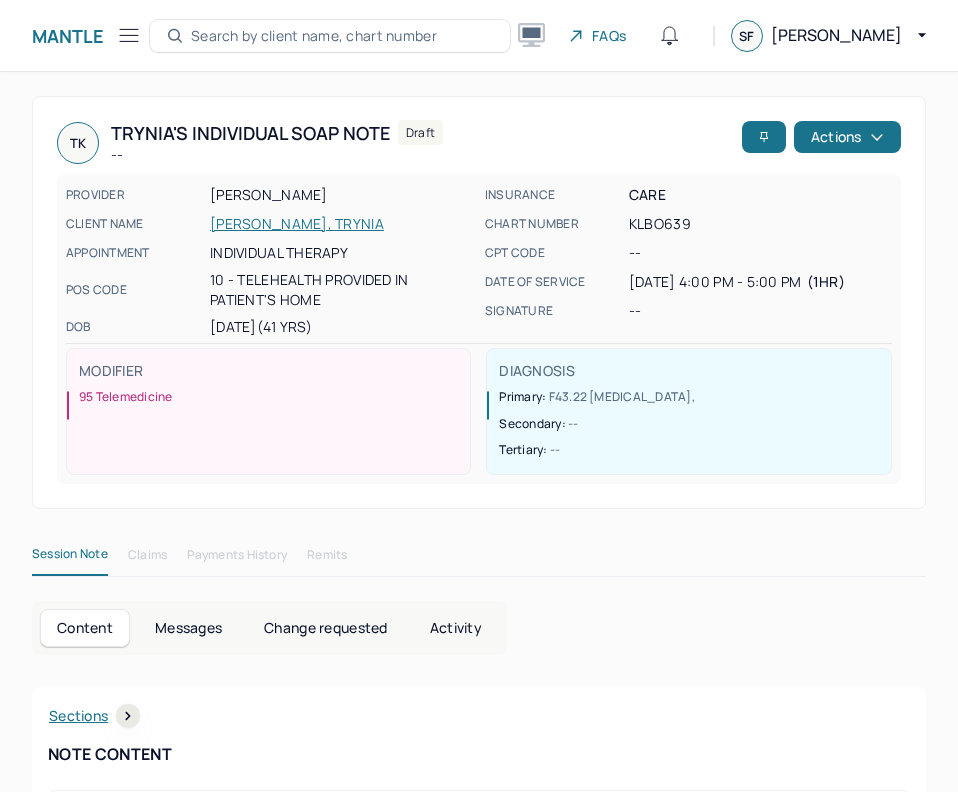 scroll, scrollTop: 0, scrollLeft: 0, axis: both 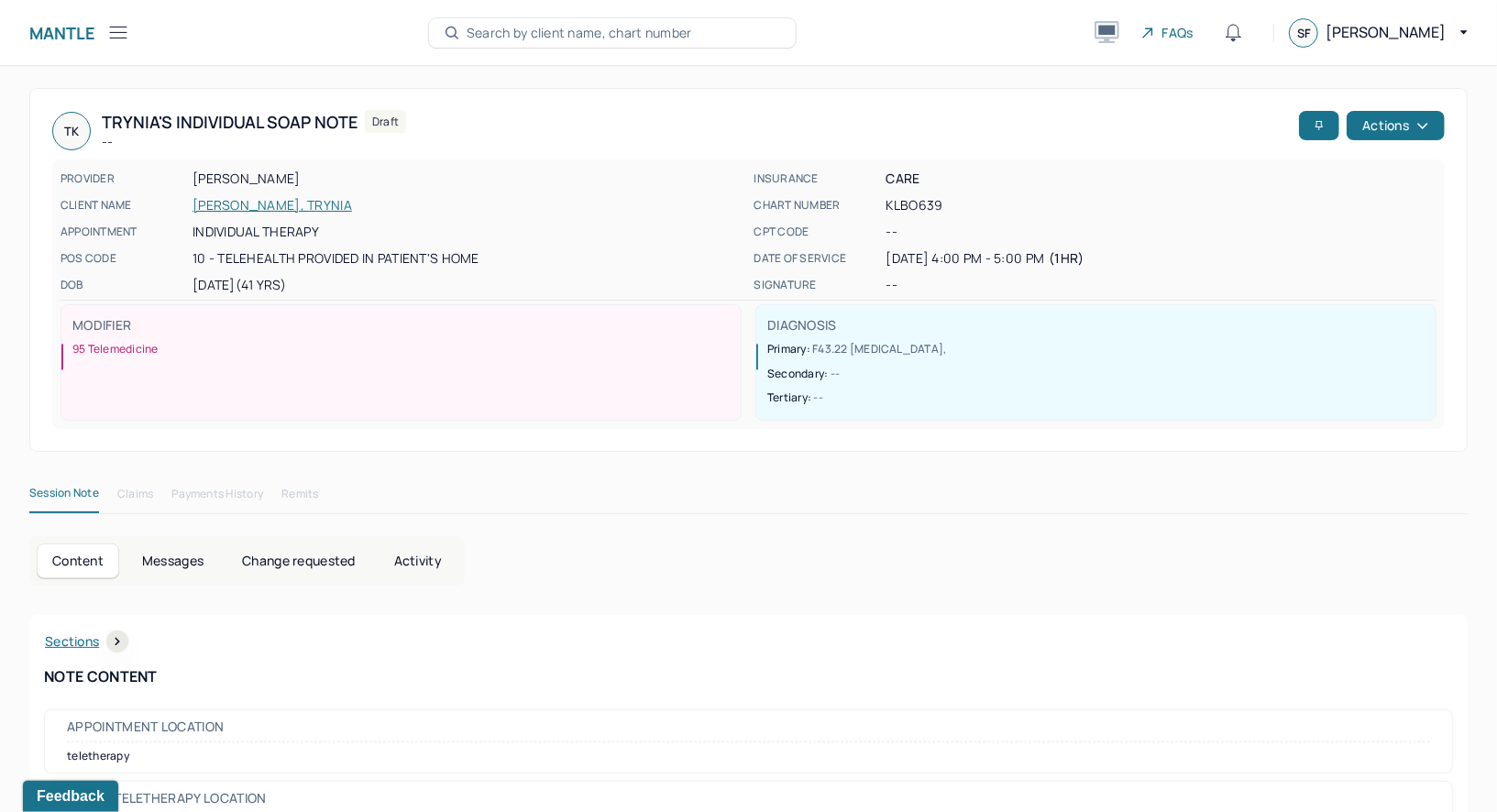 click 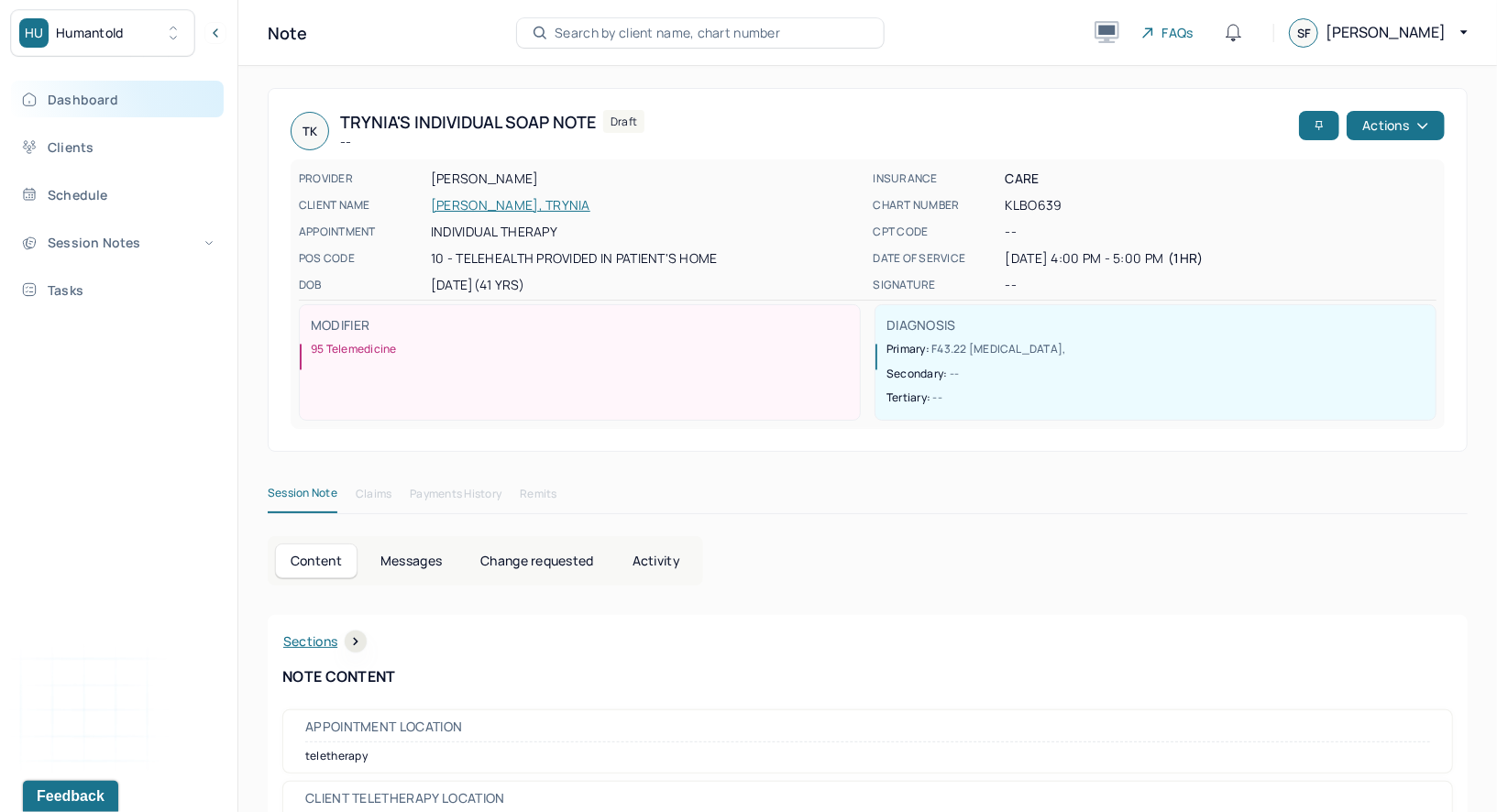 click on "Dashboard" at bounding box center (117, 99) 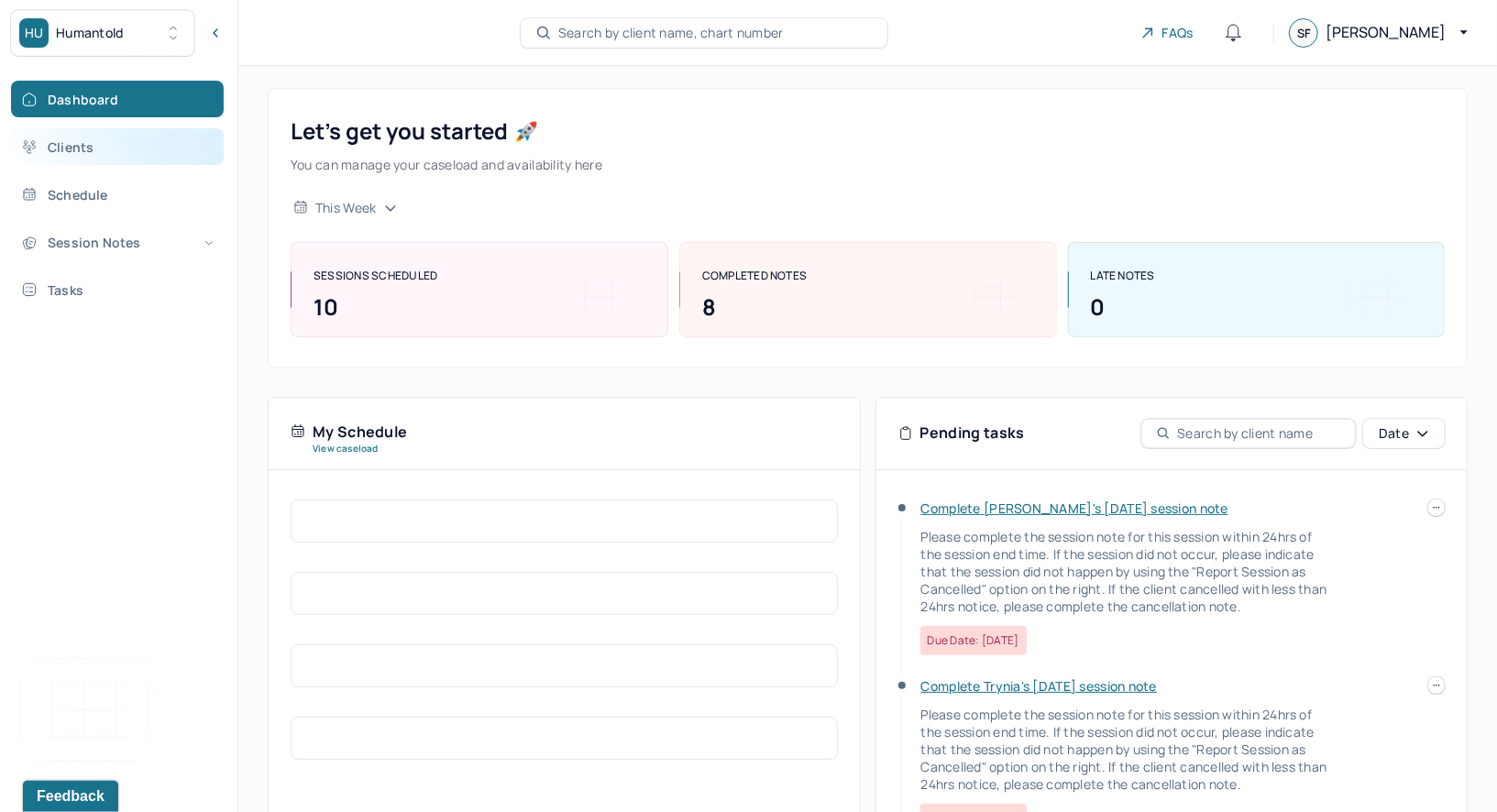 click on "Clients" at bounding box center (117, 147) 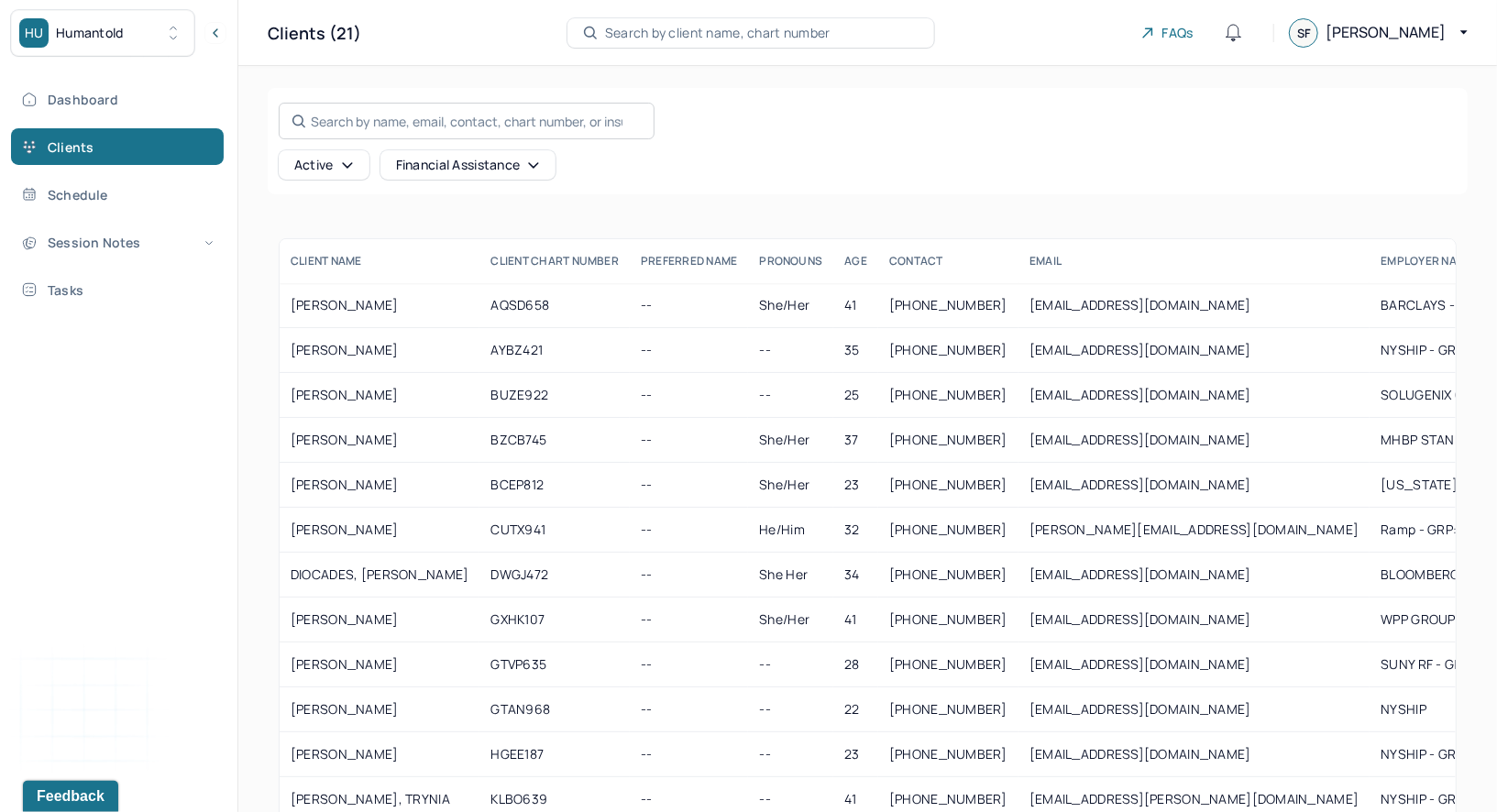 click on "Search by name, email, contact, chart number, or insurance id..." at bounding box center [467, 121] 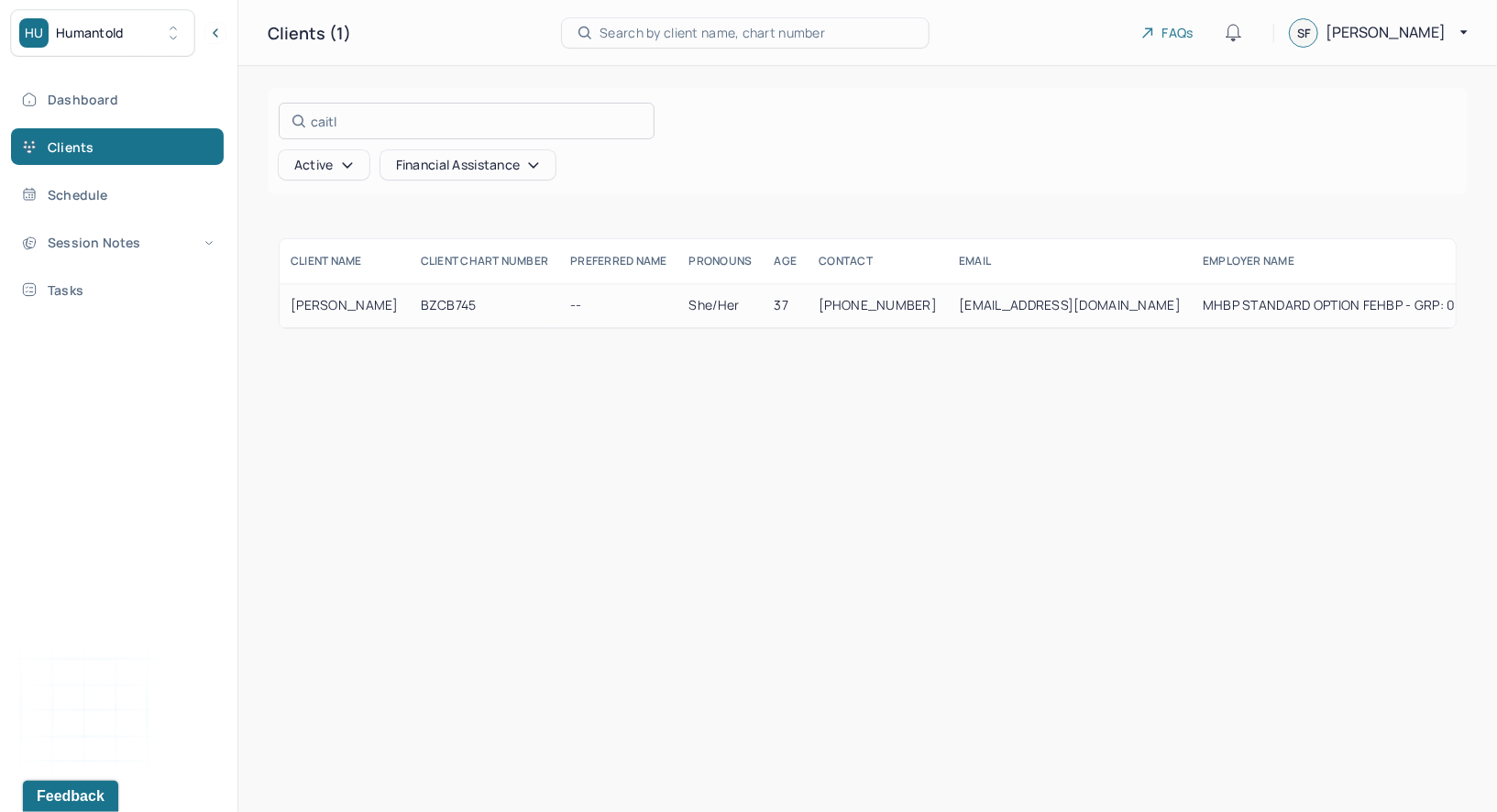 type on "caitl" 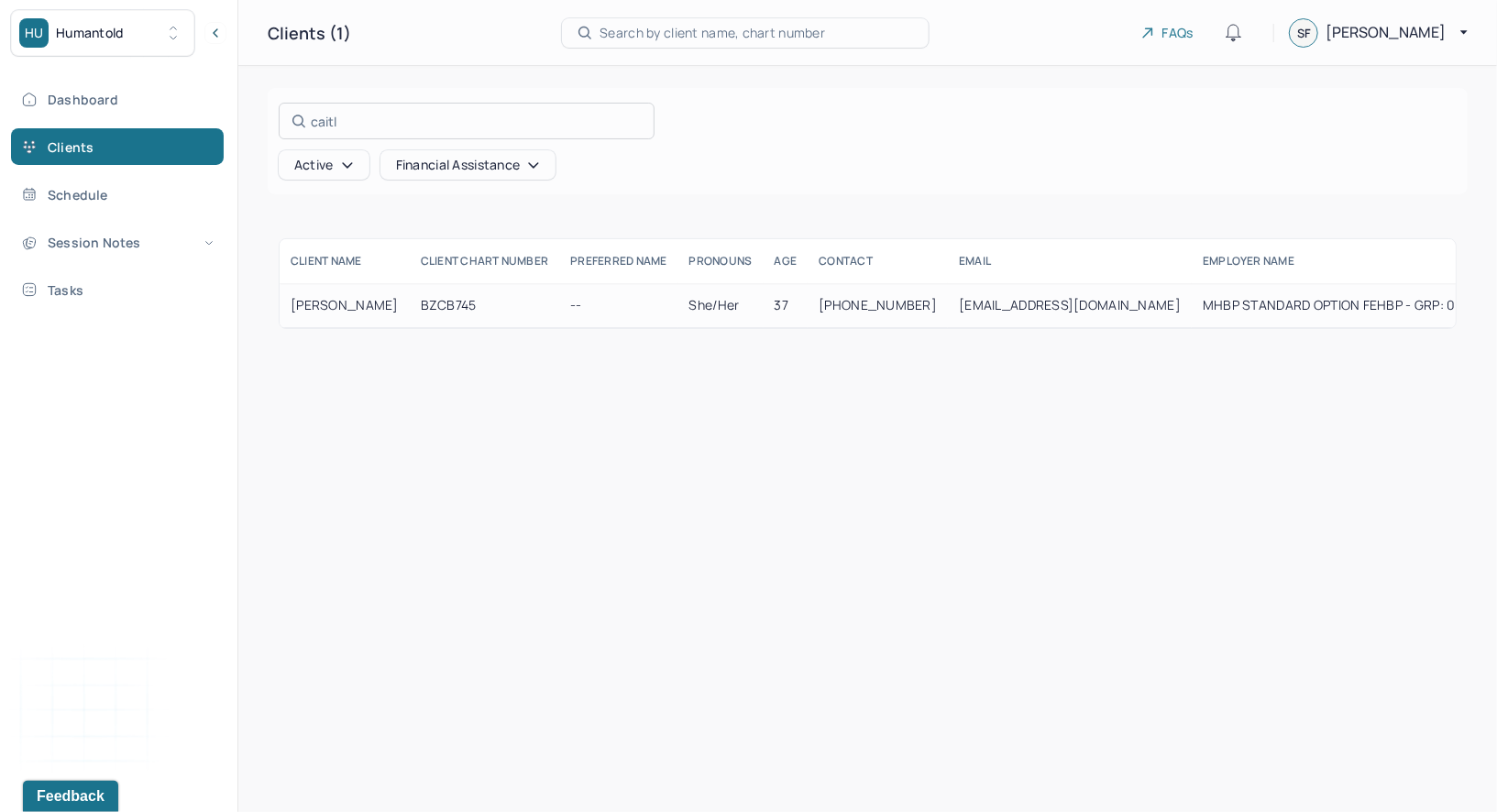 click at bounding box center (748, 406) 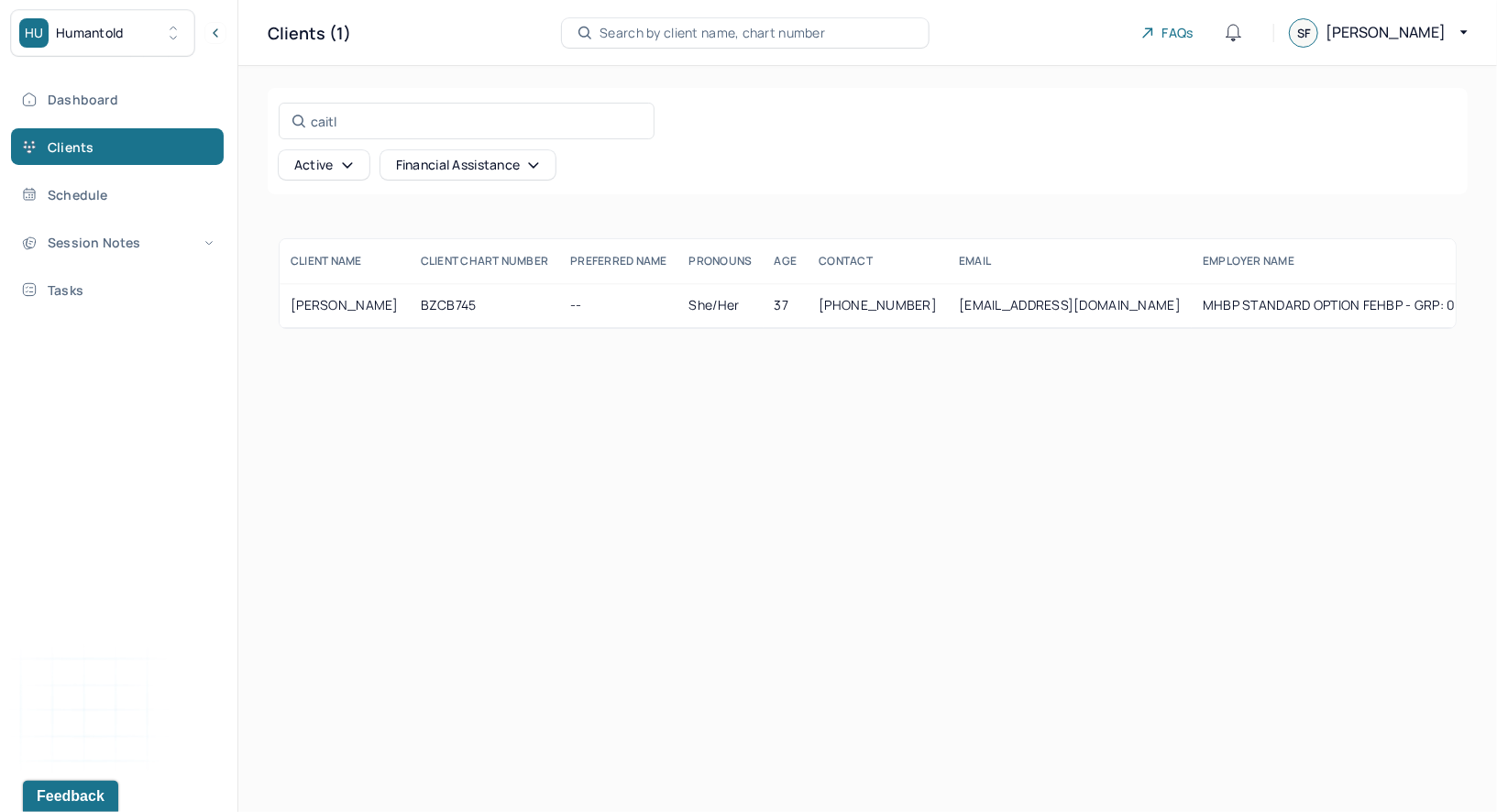 click on "BZCB745" at bounding box center (485, 305) 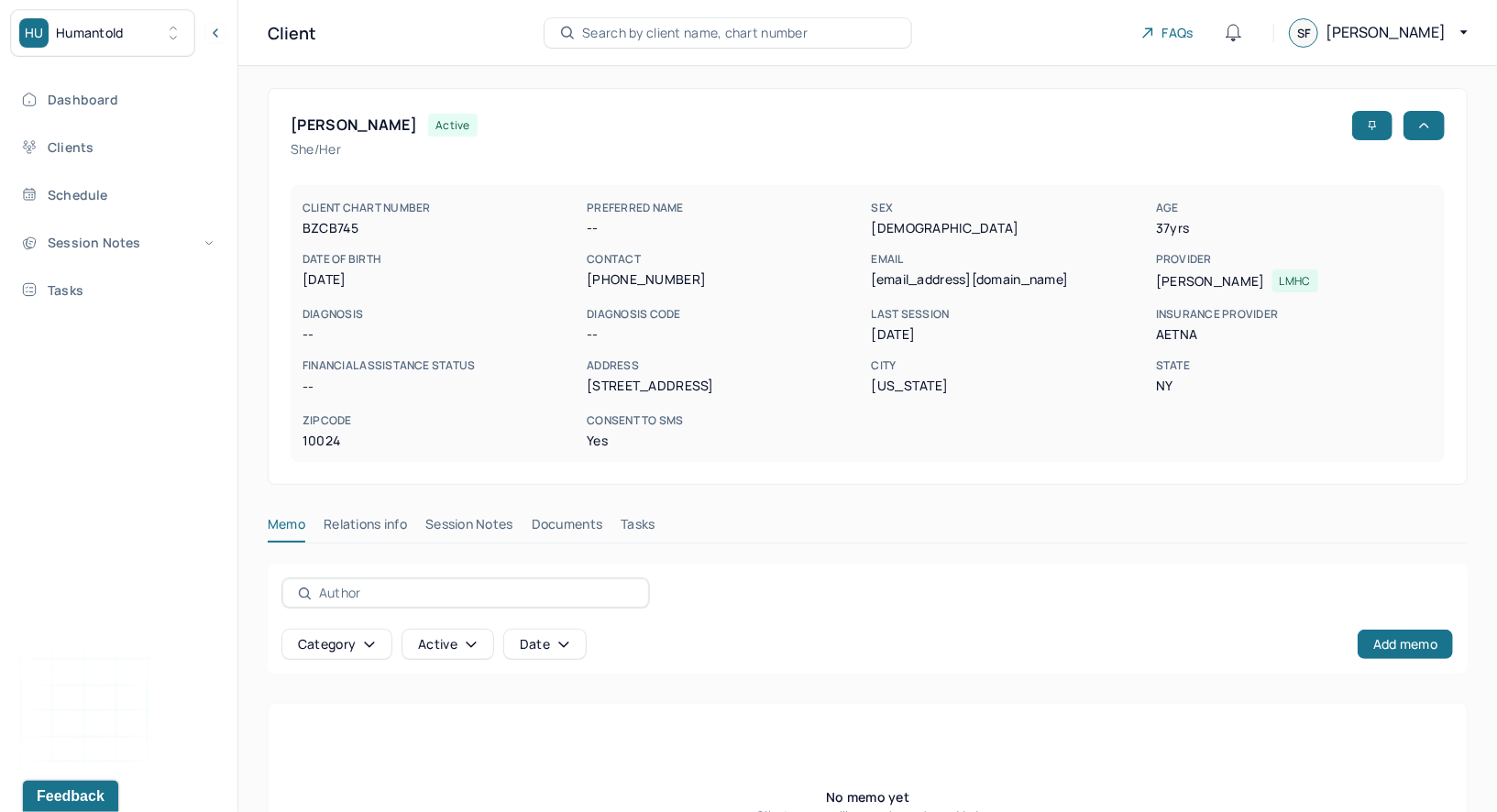 click on "Session Notes" at bounding box center [469, 528] 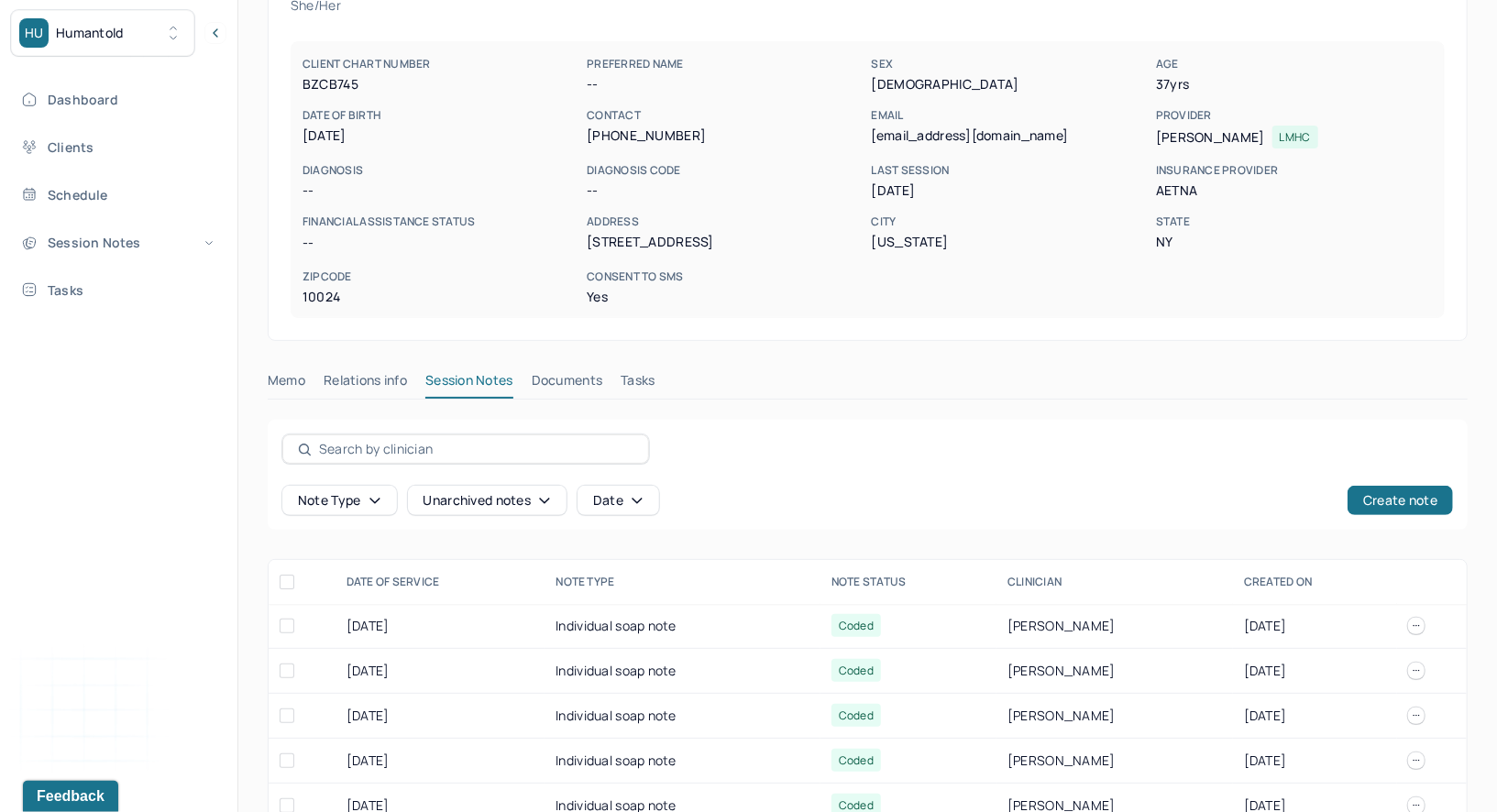 scroll, scrollTop: 449, scrollLeft: 0, axis: vertical 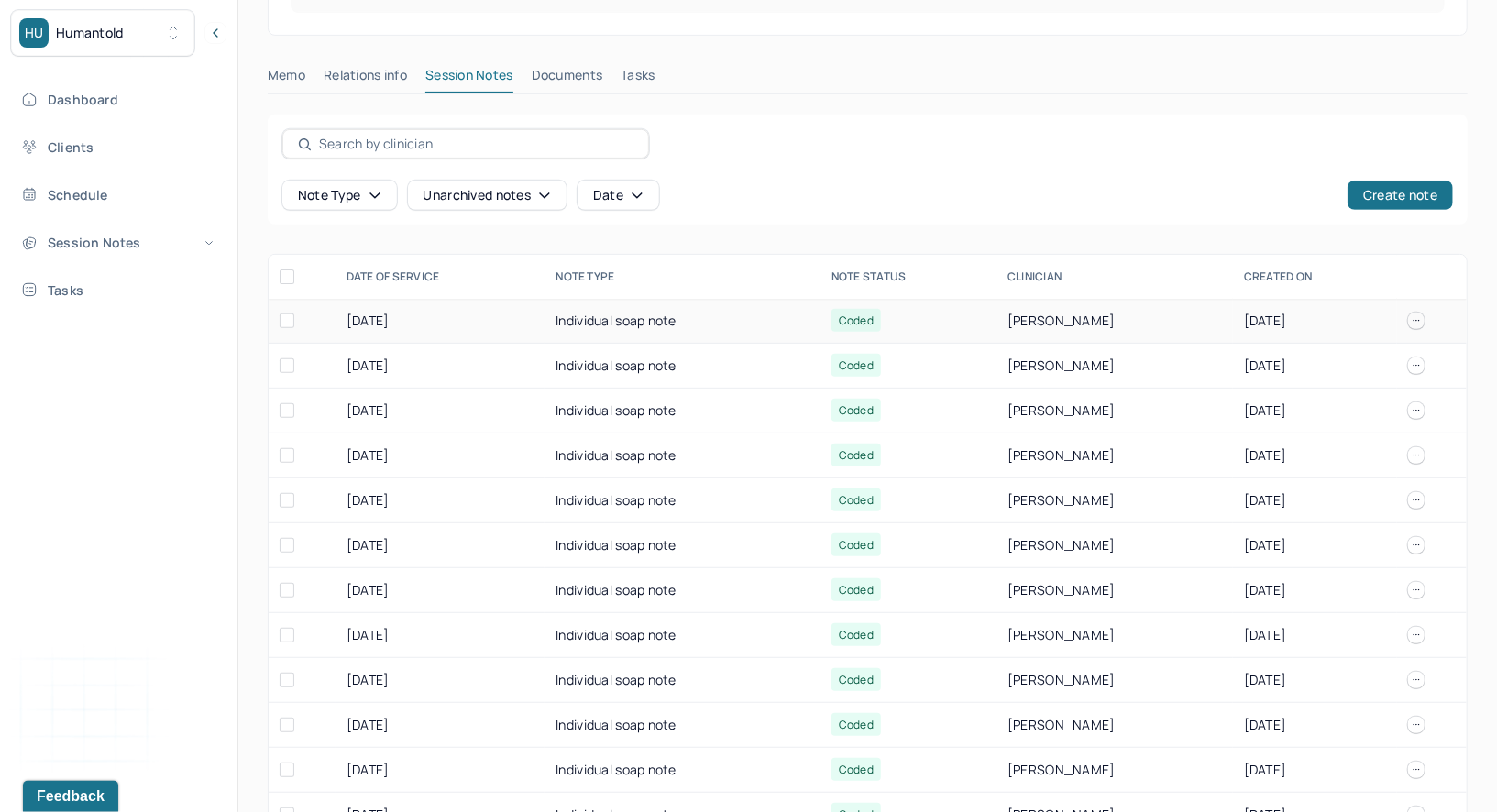click on "[DATE]" at bounding box center (440, 321) 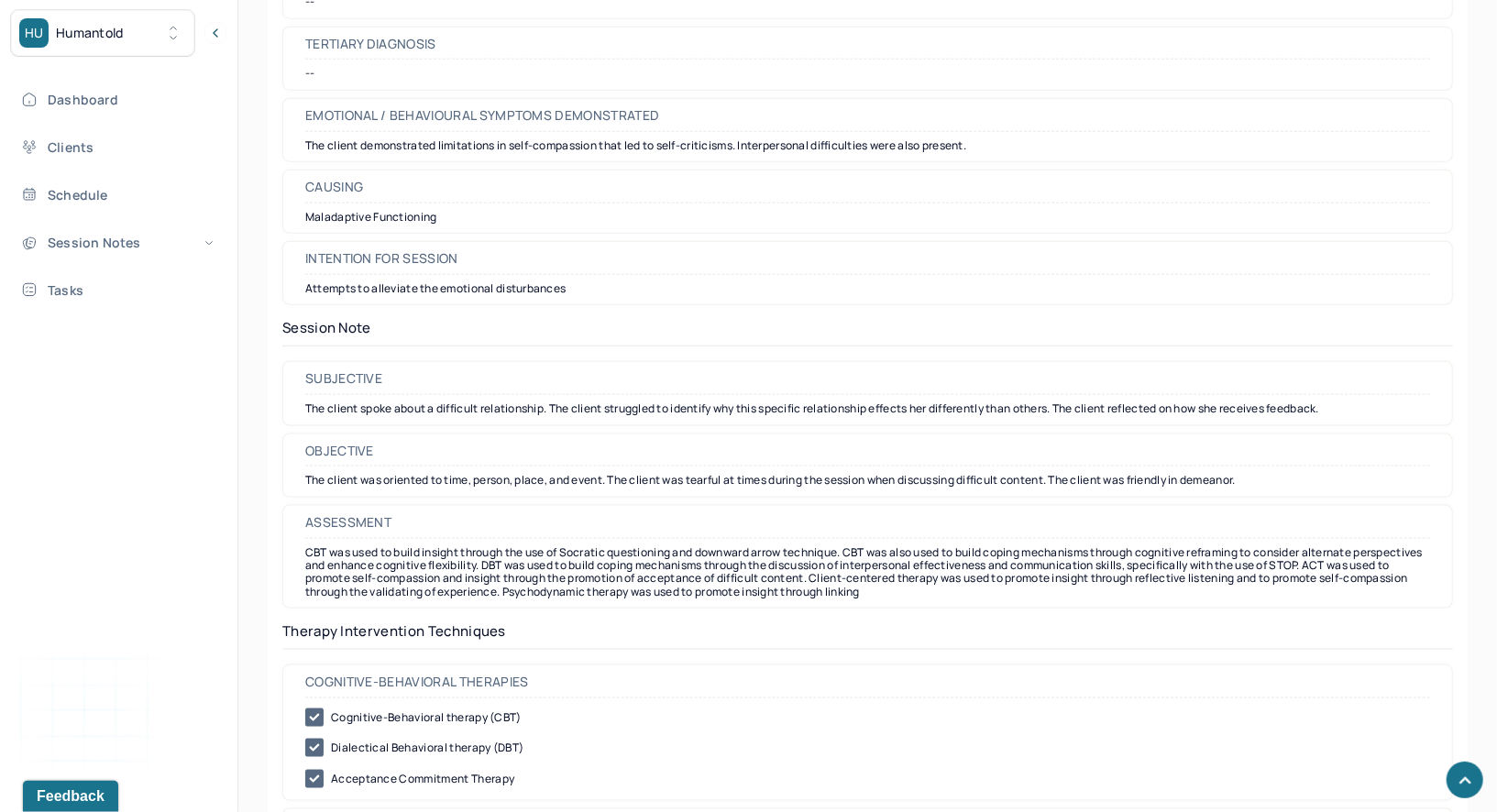 scroll, scrollTop: 881, scrollLeft: 0, axis: vertical 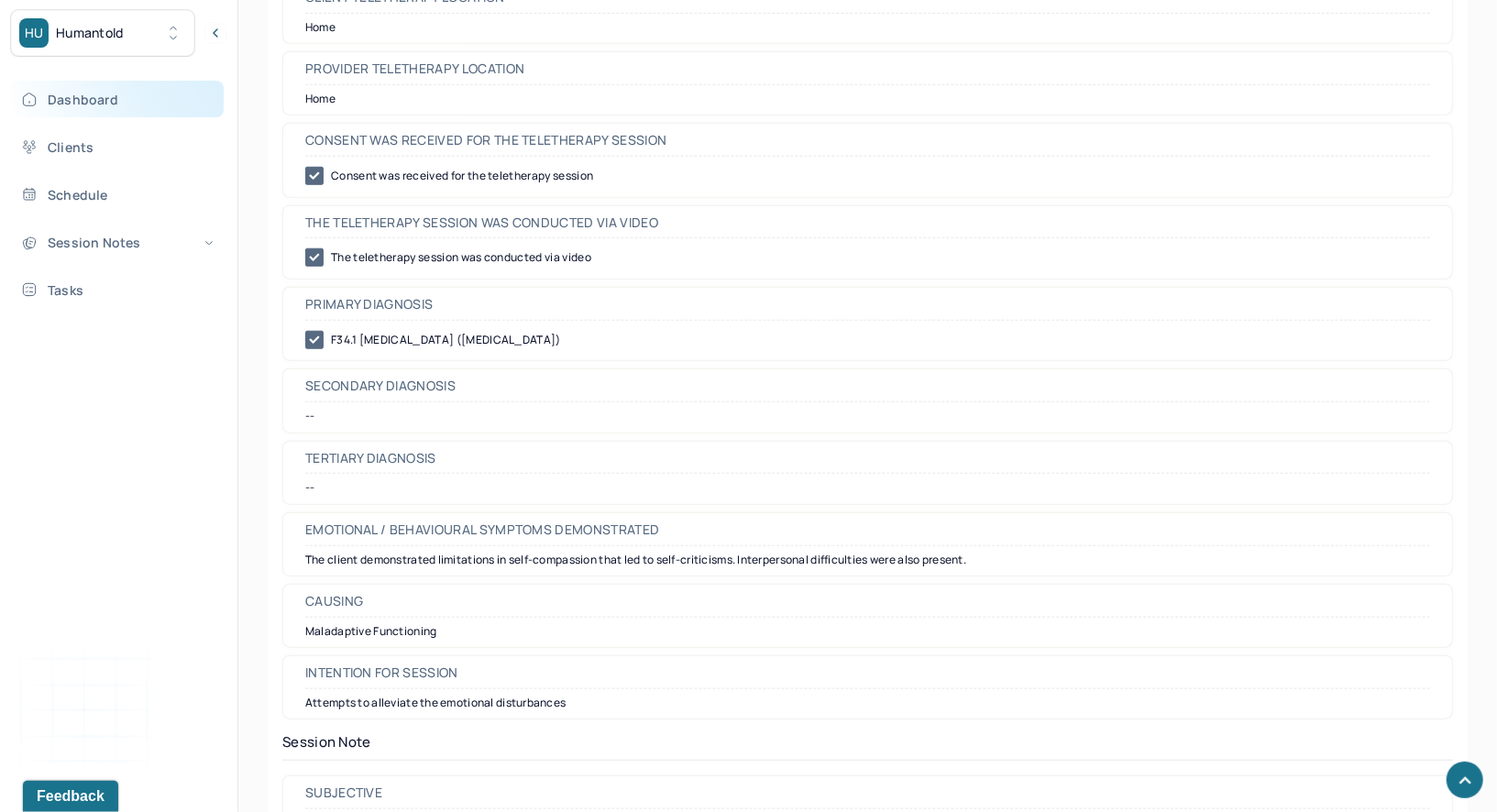 click on "Dashboard" at bounding box center (117, 99) 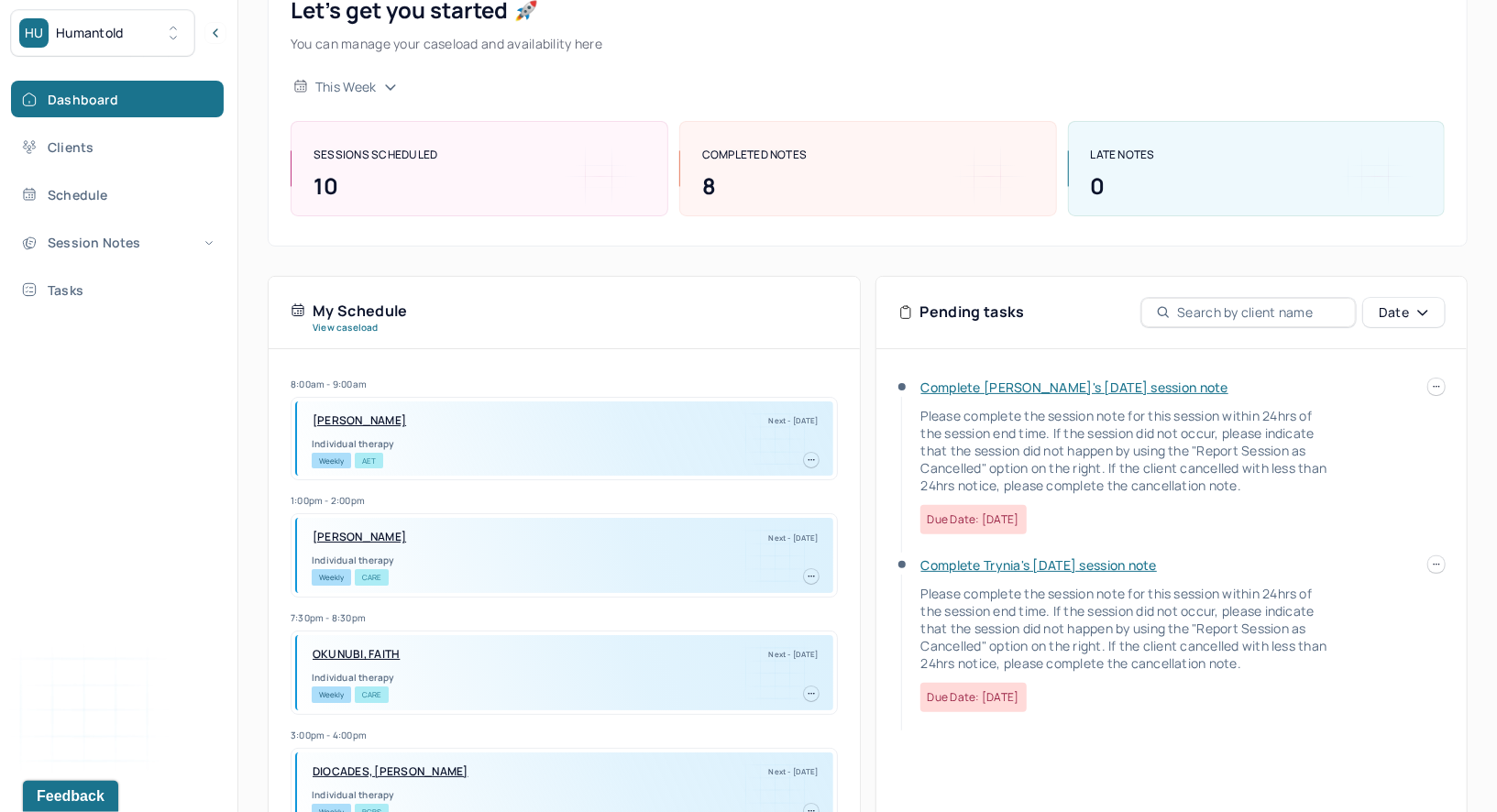 scroll, scrollTop: 109, scrollLeft: 0, axis: vertical 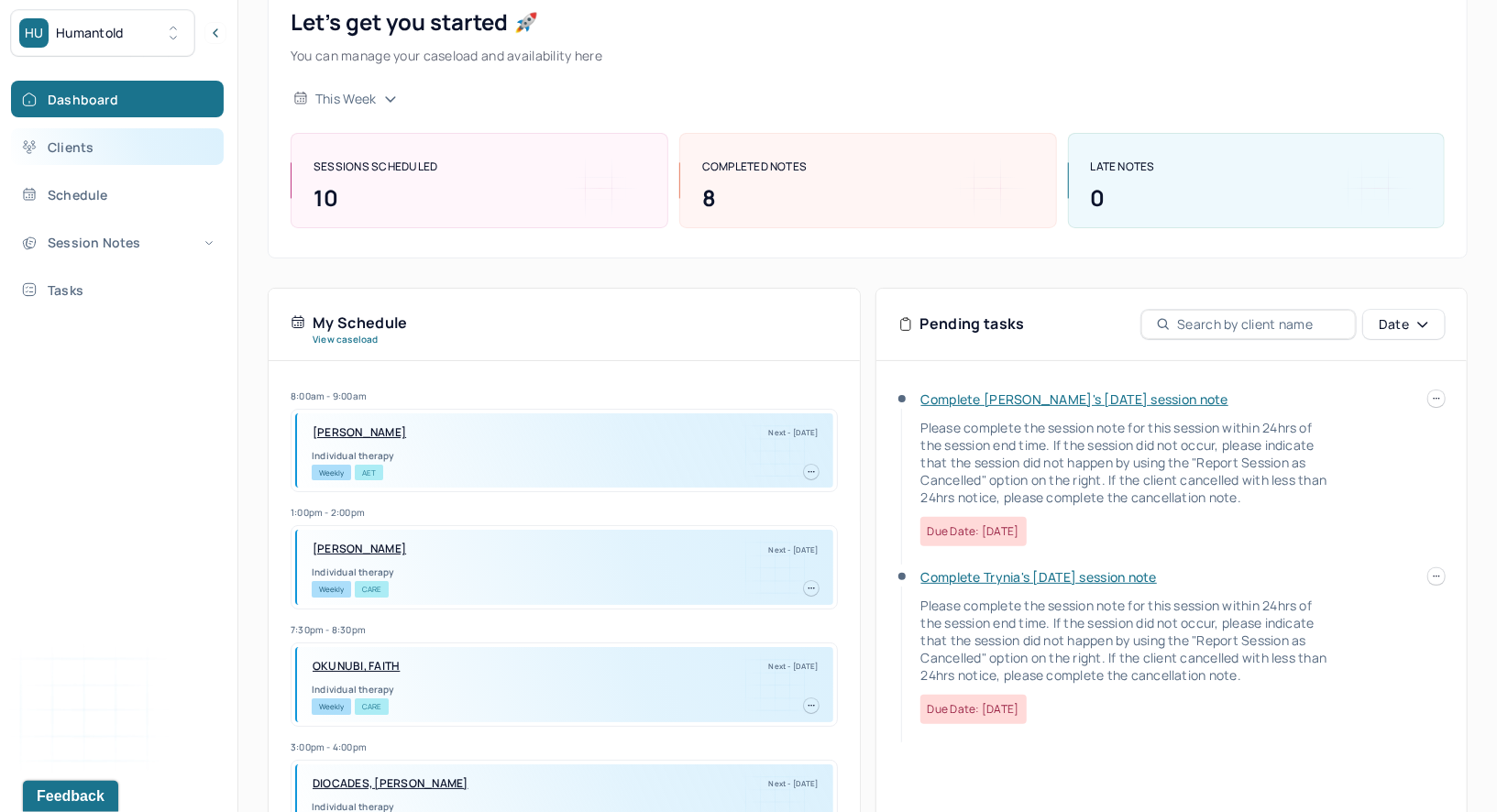 click on "Clients" at bounding box center [117, 147] 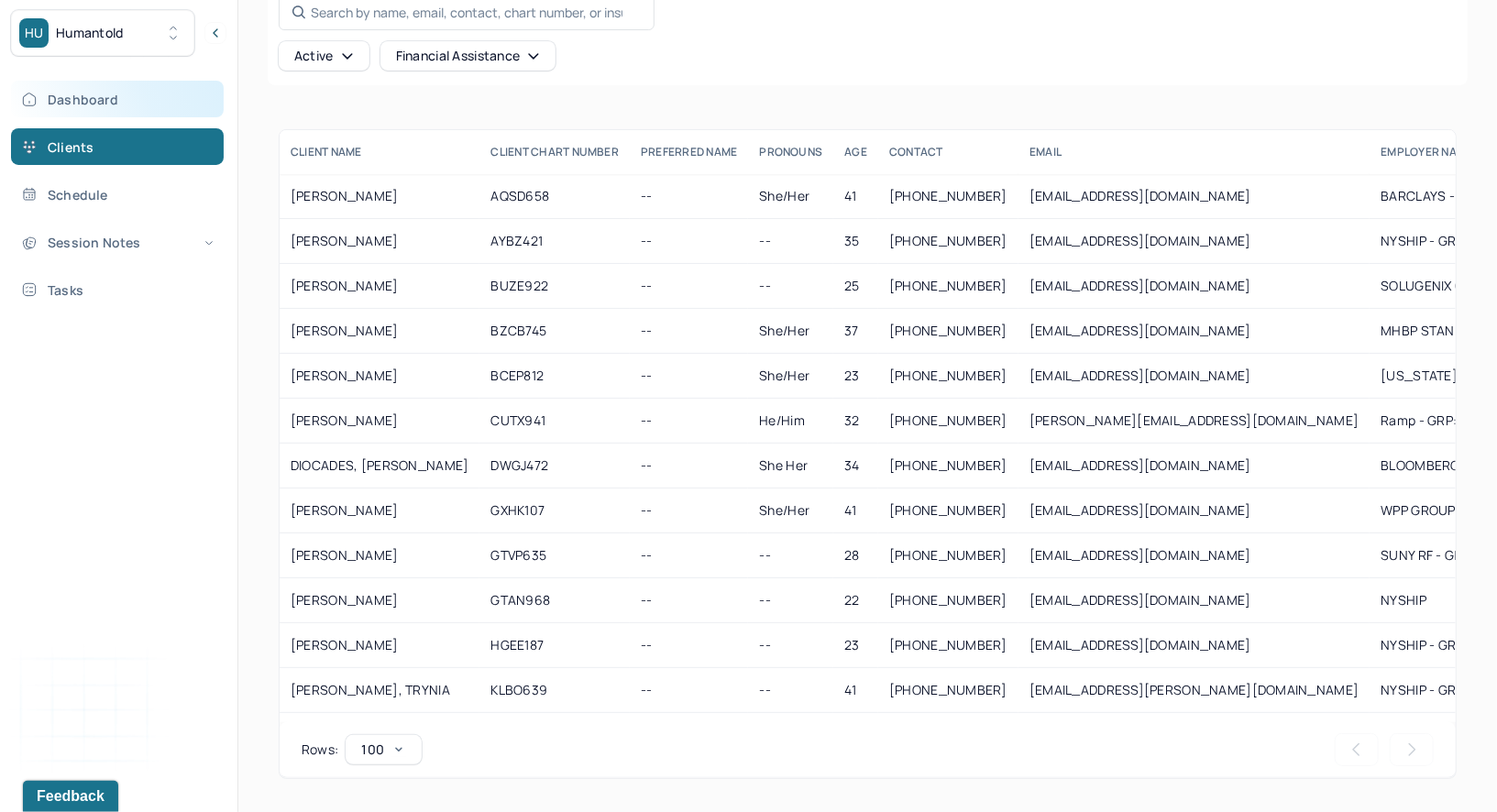 click on "Dashboard" at bounding box center (117, 99) 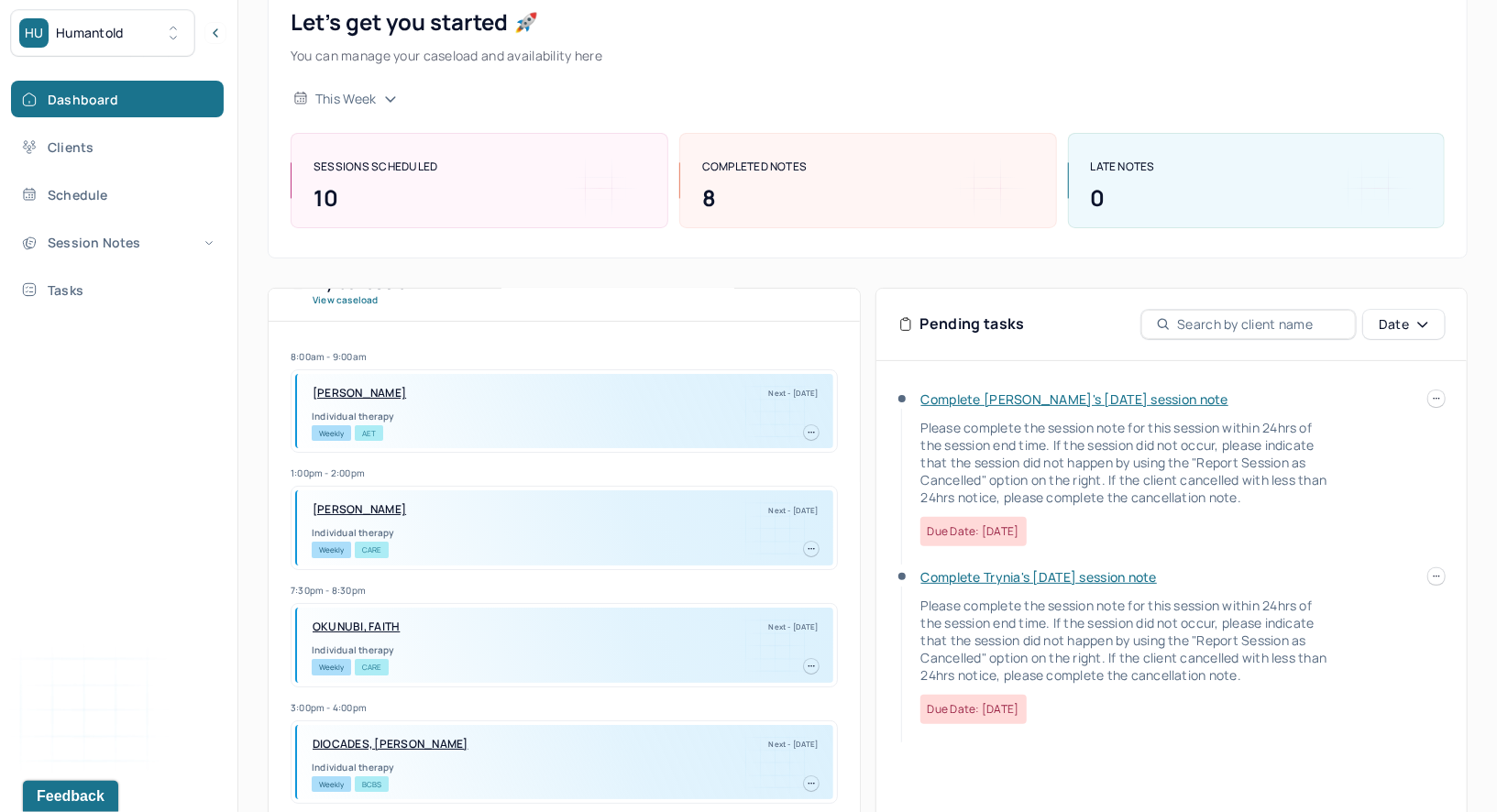 scroll, scrollTop: 38, scrollLeft: 0, axis: vertical 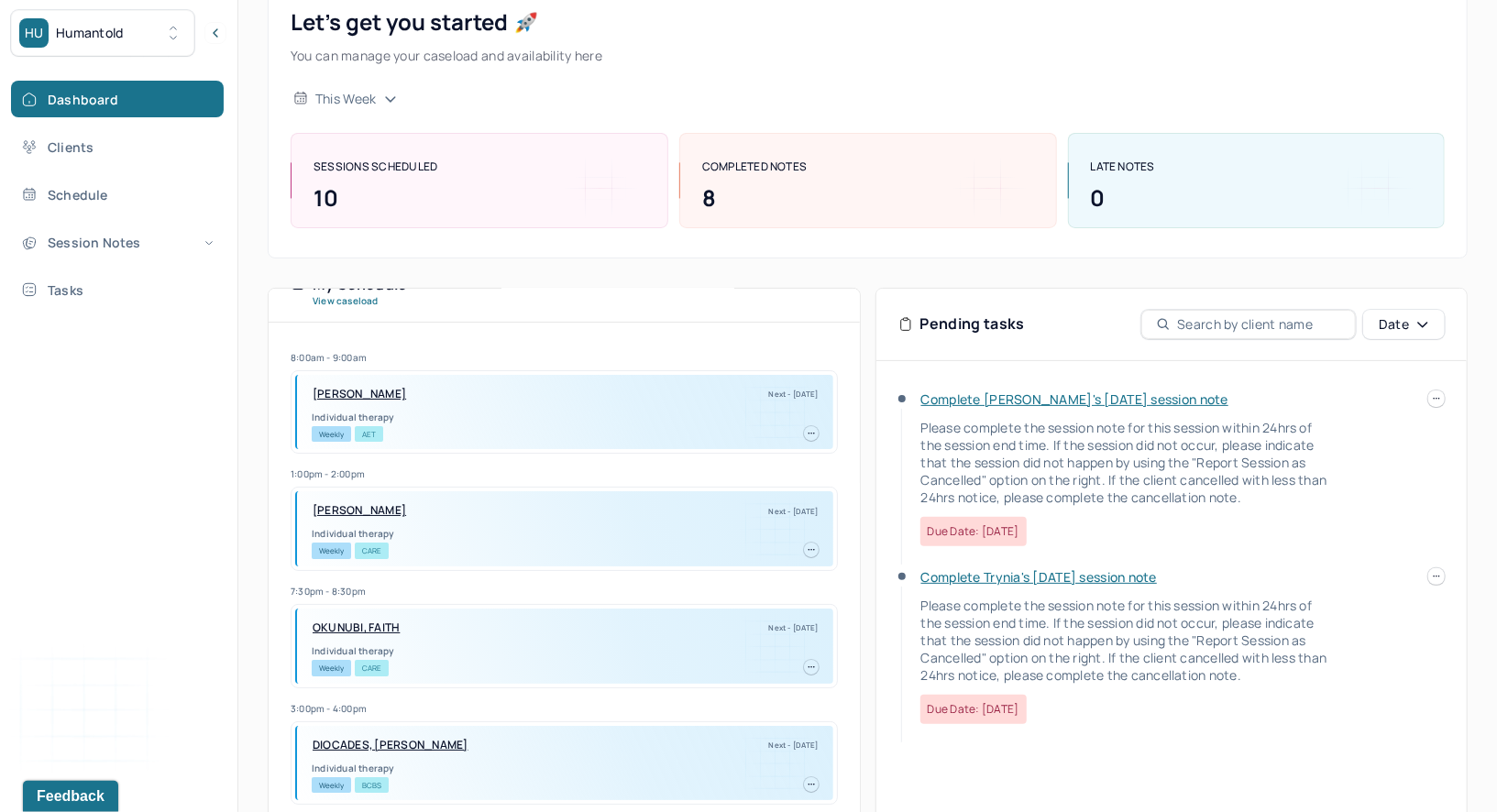 click on "Complete Trynia's [DATE] session note" at bounding box center [1039, 576] 